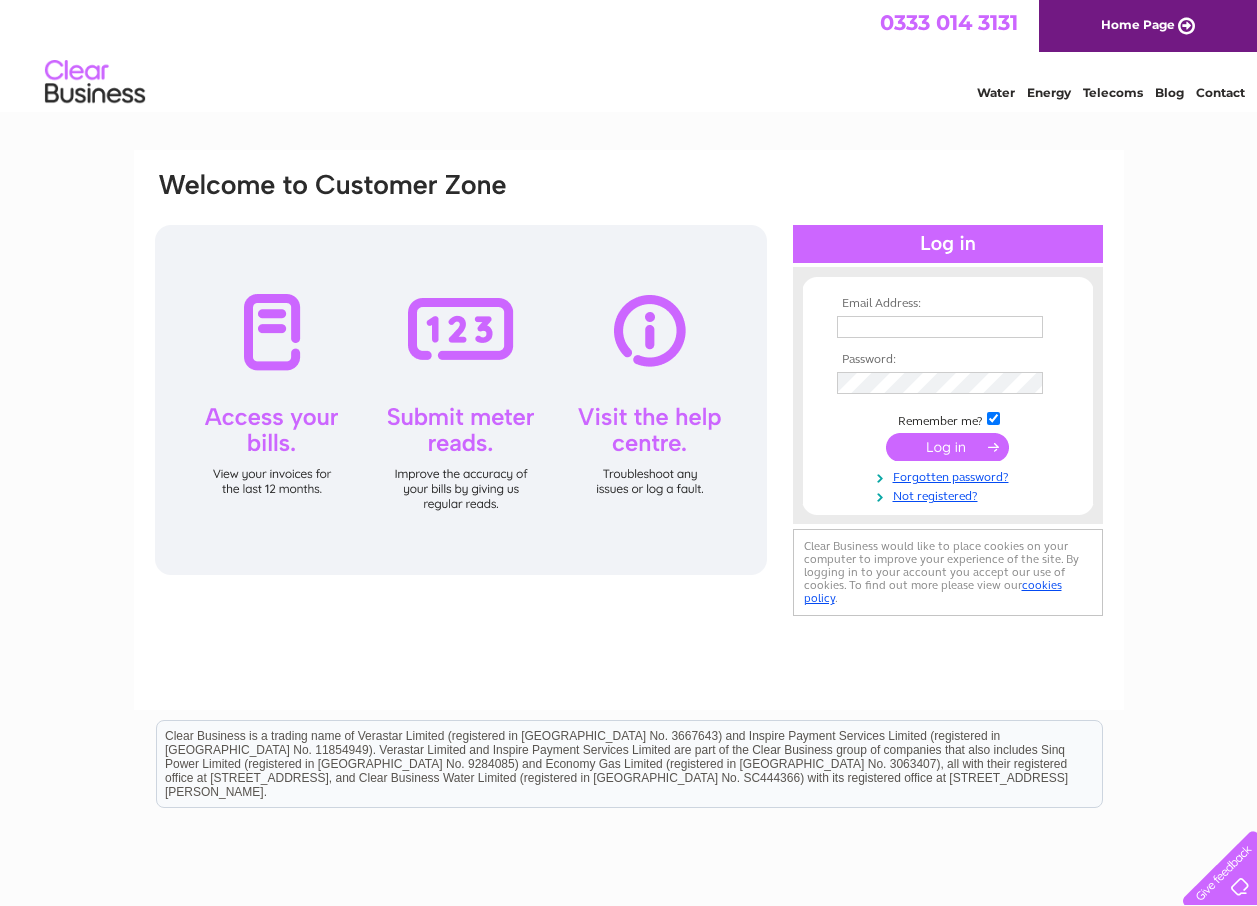 scroll, scrollTop: 0, scrollLeft: 0, axis: both 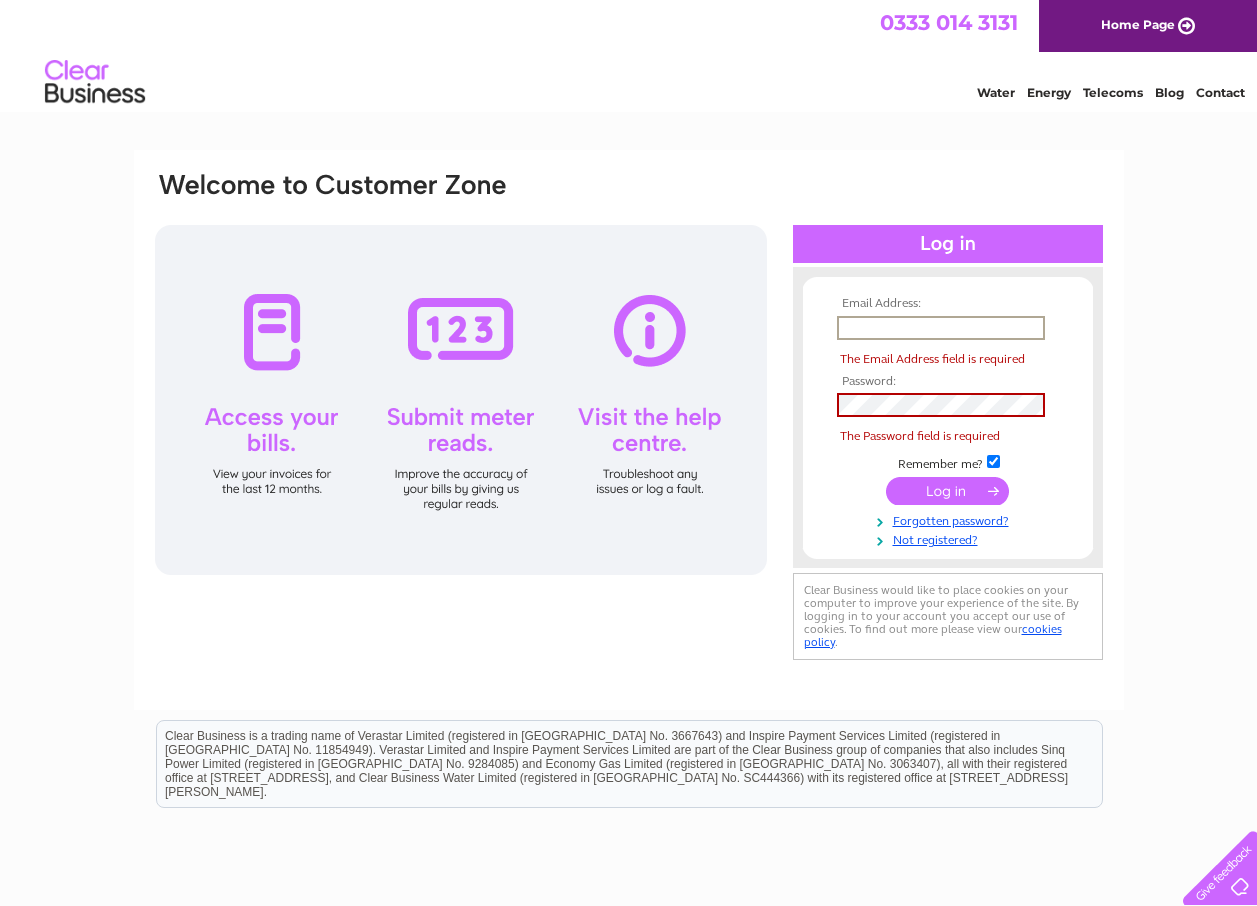 click at bounding box center (941, 328) 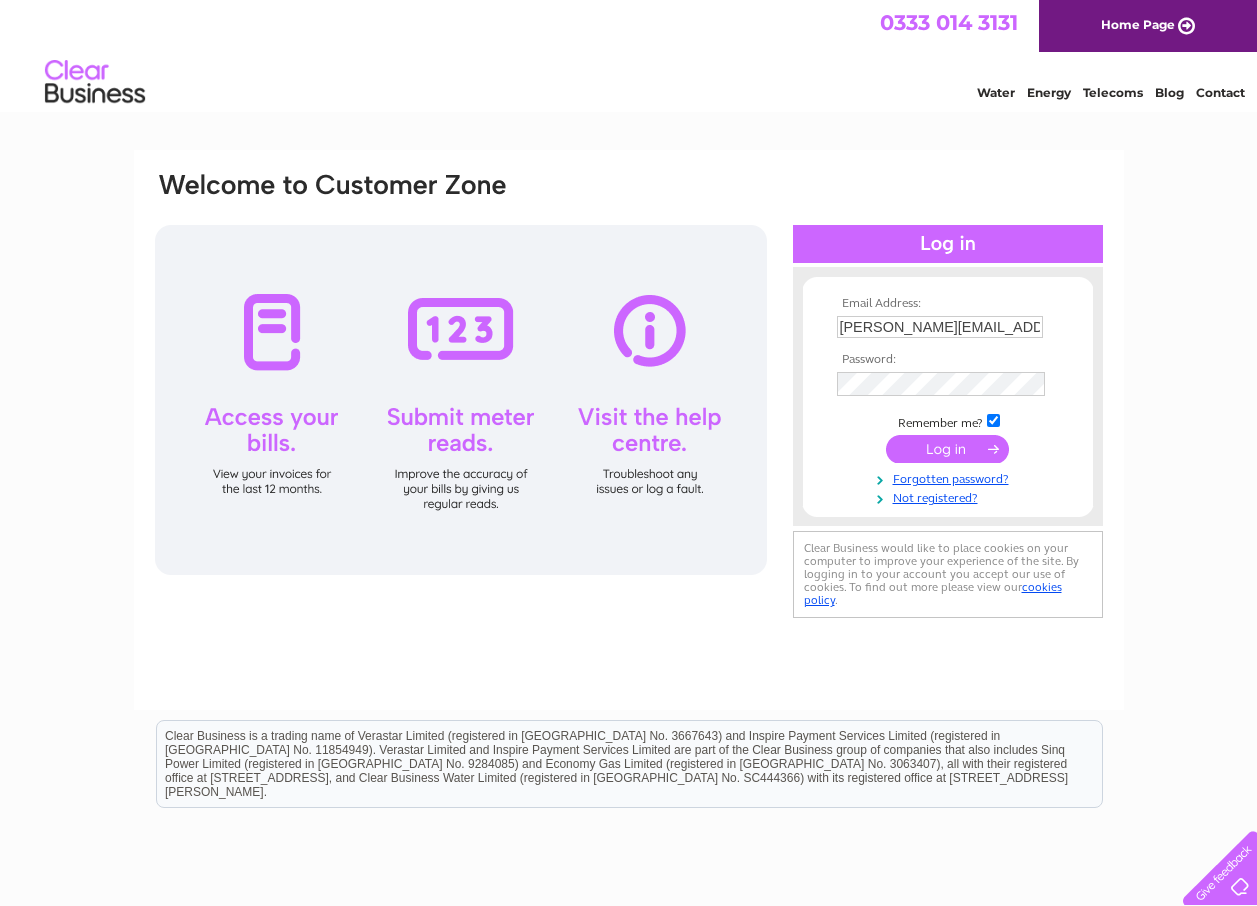 click at bounding box center (947, 449) 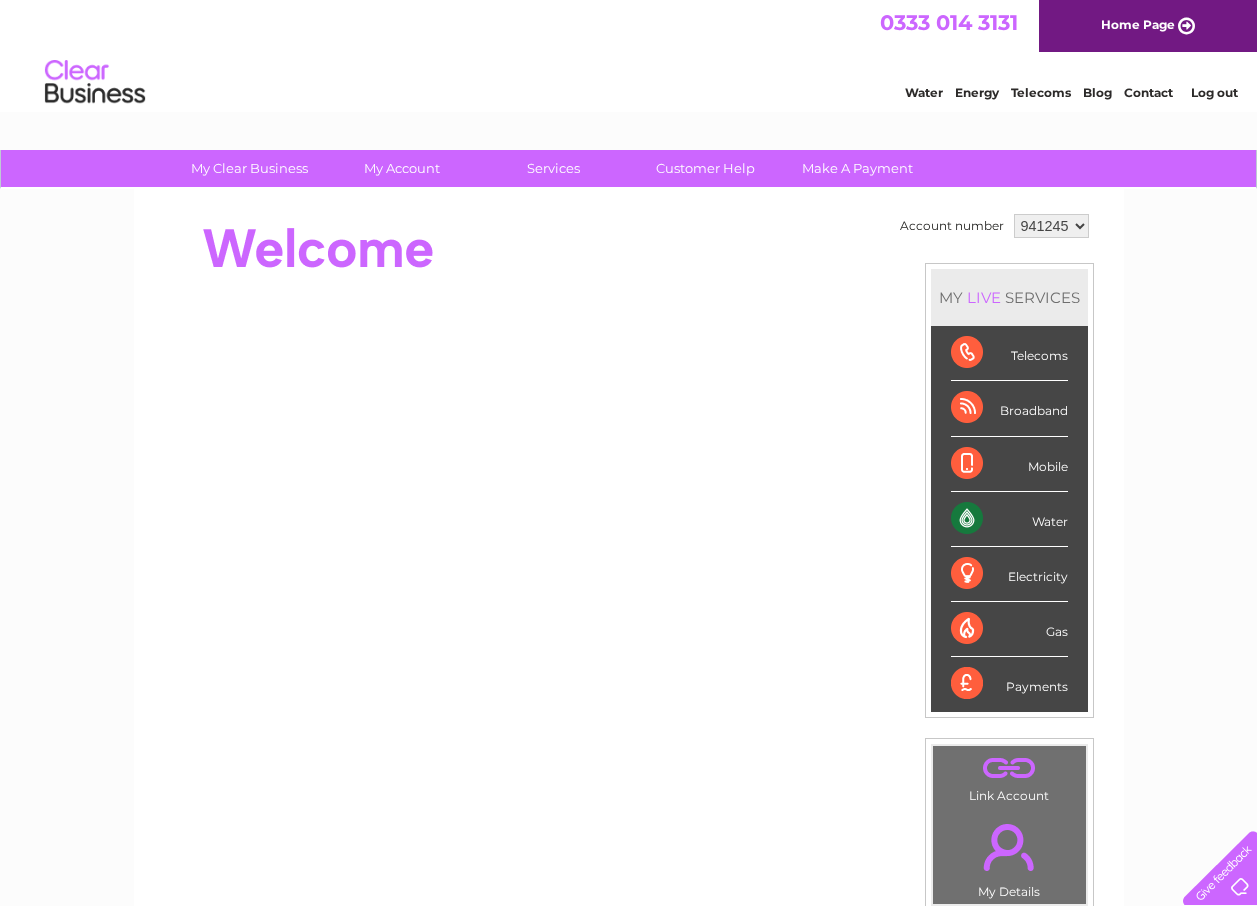 scroll, scrollTop: 0, scrollLeft: 0, axis: both 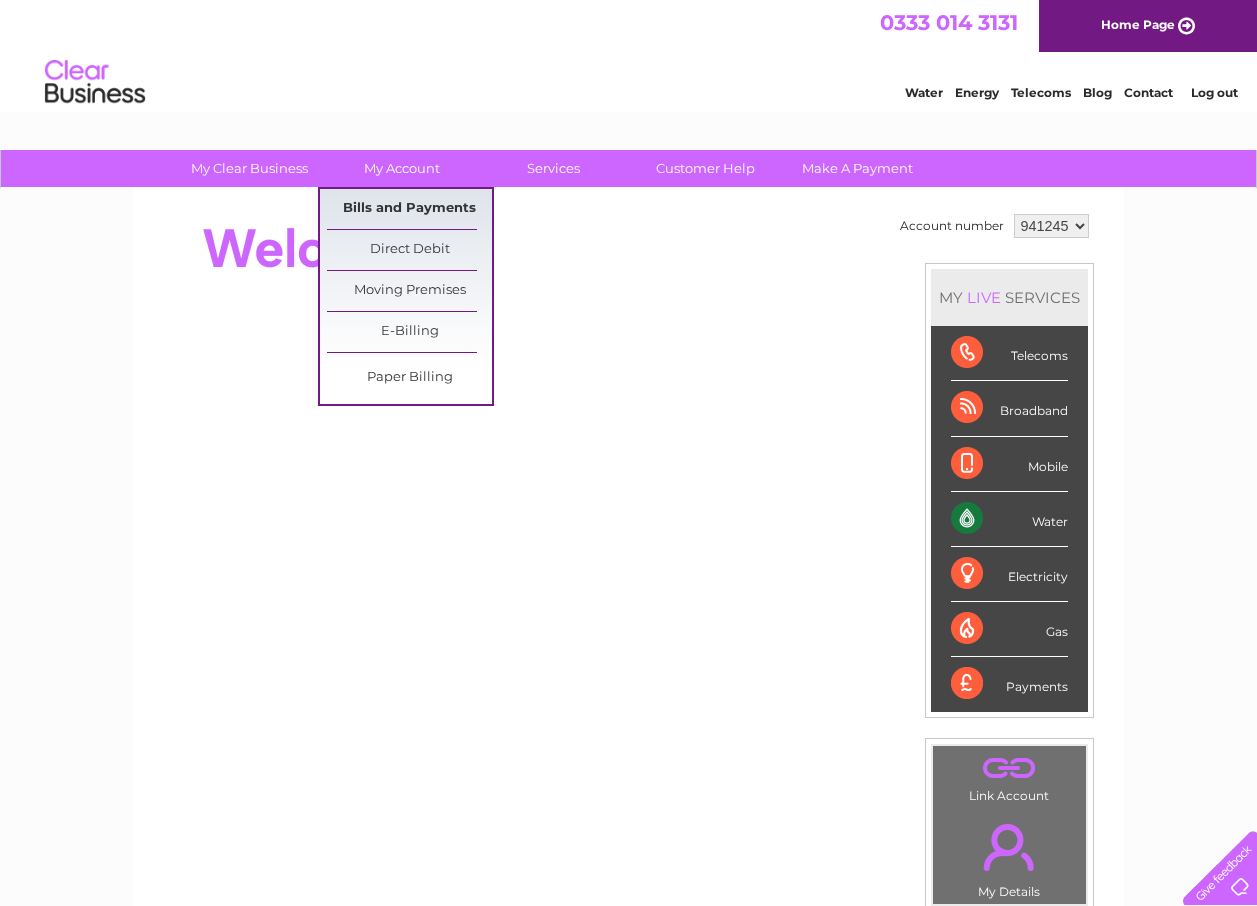 click on "Bills and Payments" at bounding box center (409, 209) 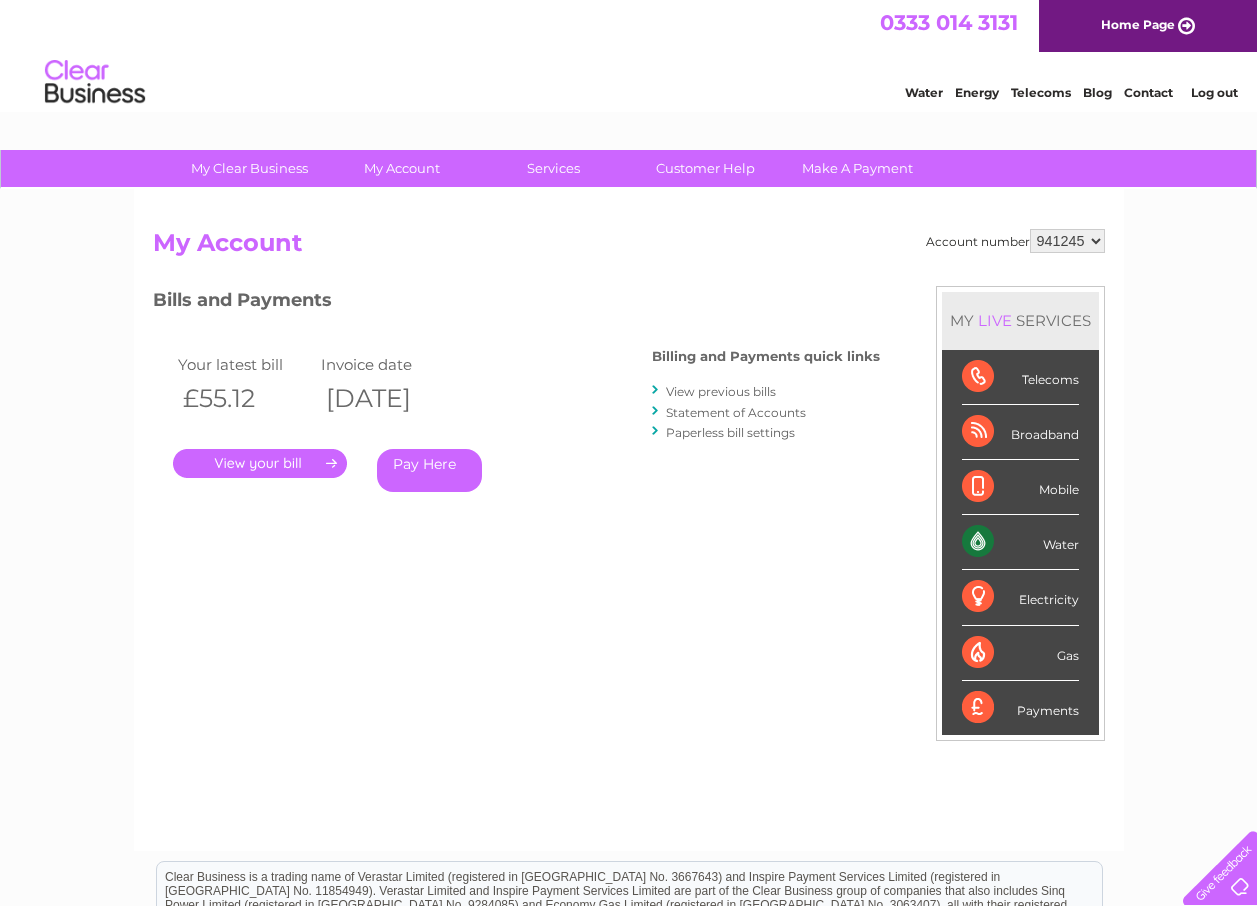 scroll, scrollTop: 0, scrollLeft: 0, axis: both 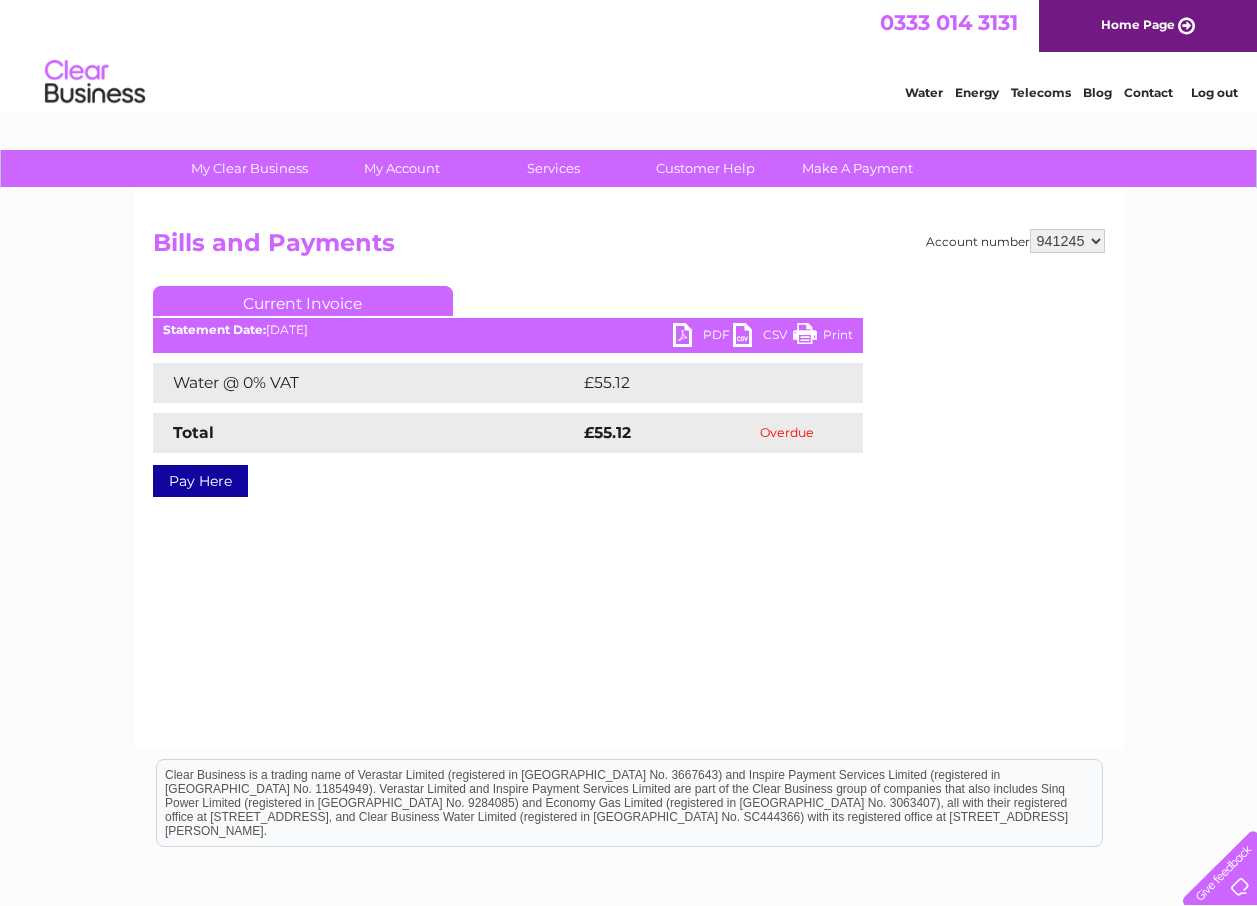 click on "PDF" at bounding box center [703, 337] 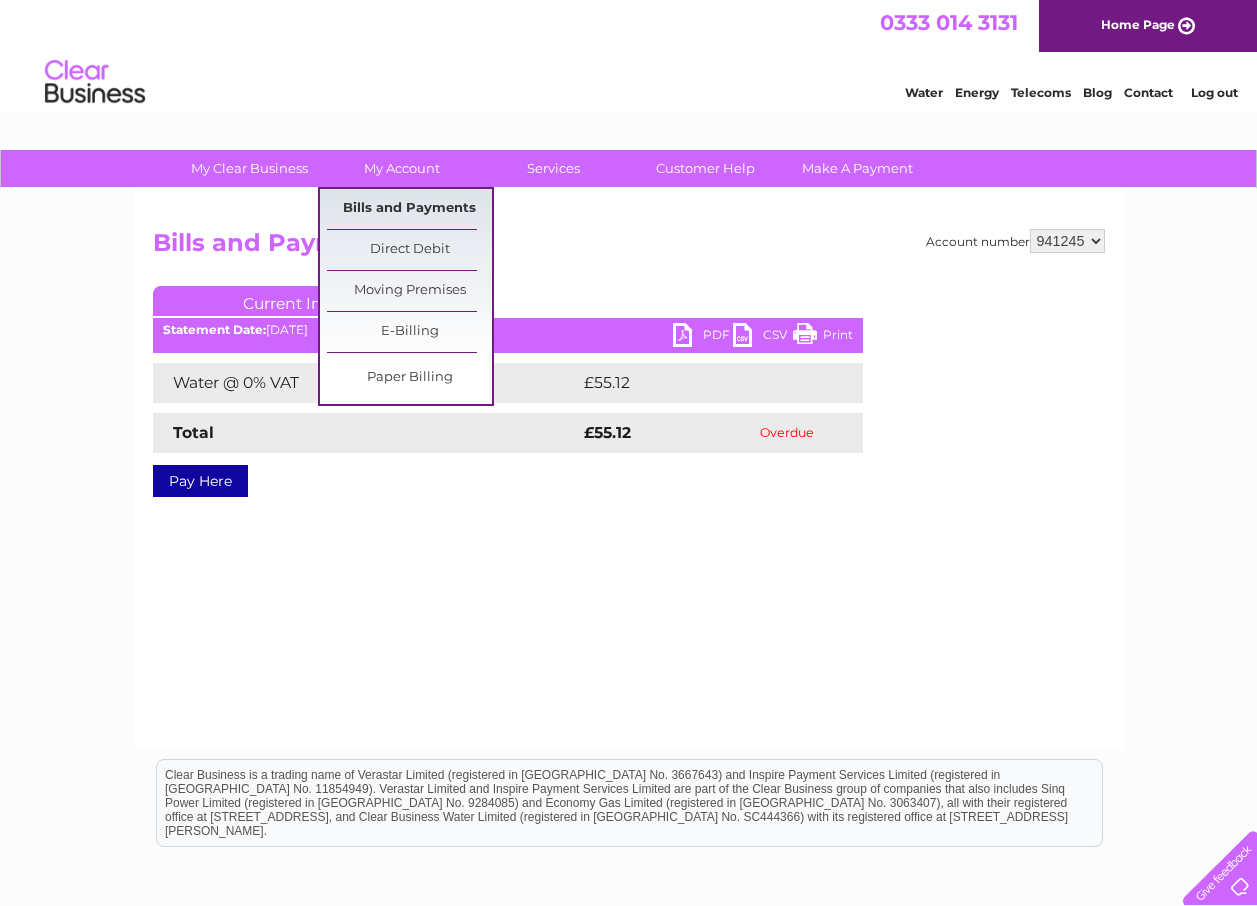 click on "Bills and Payments" at bounding box center (409, 209) 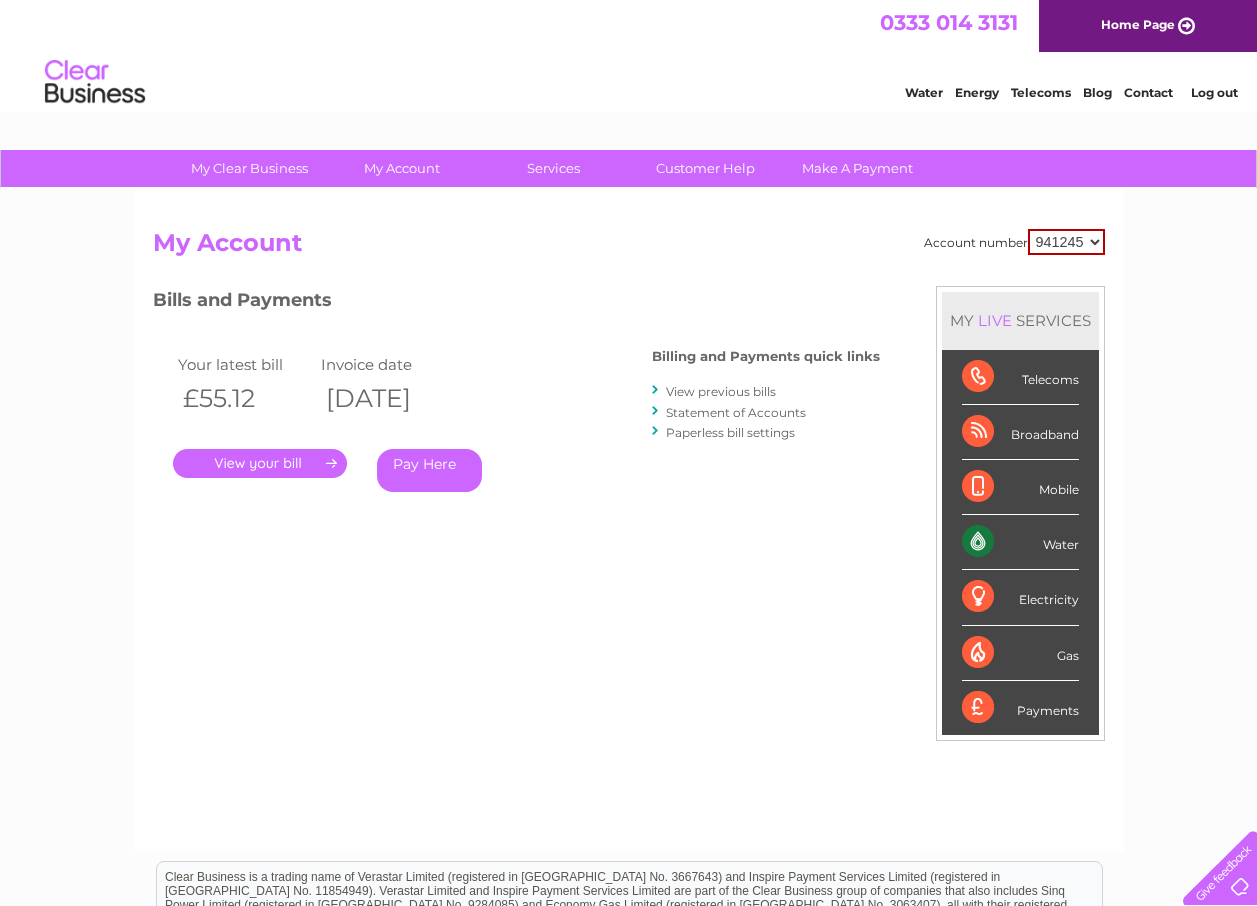 scroll, scrollTop: 0, scrollLeft: 0, axis: both 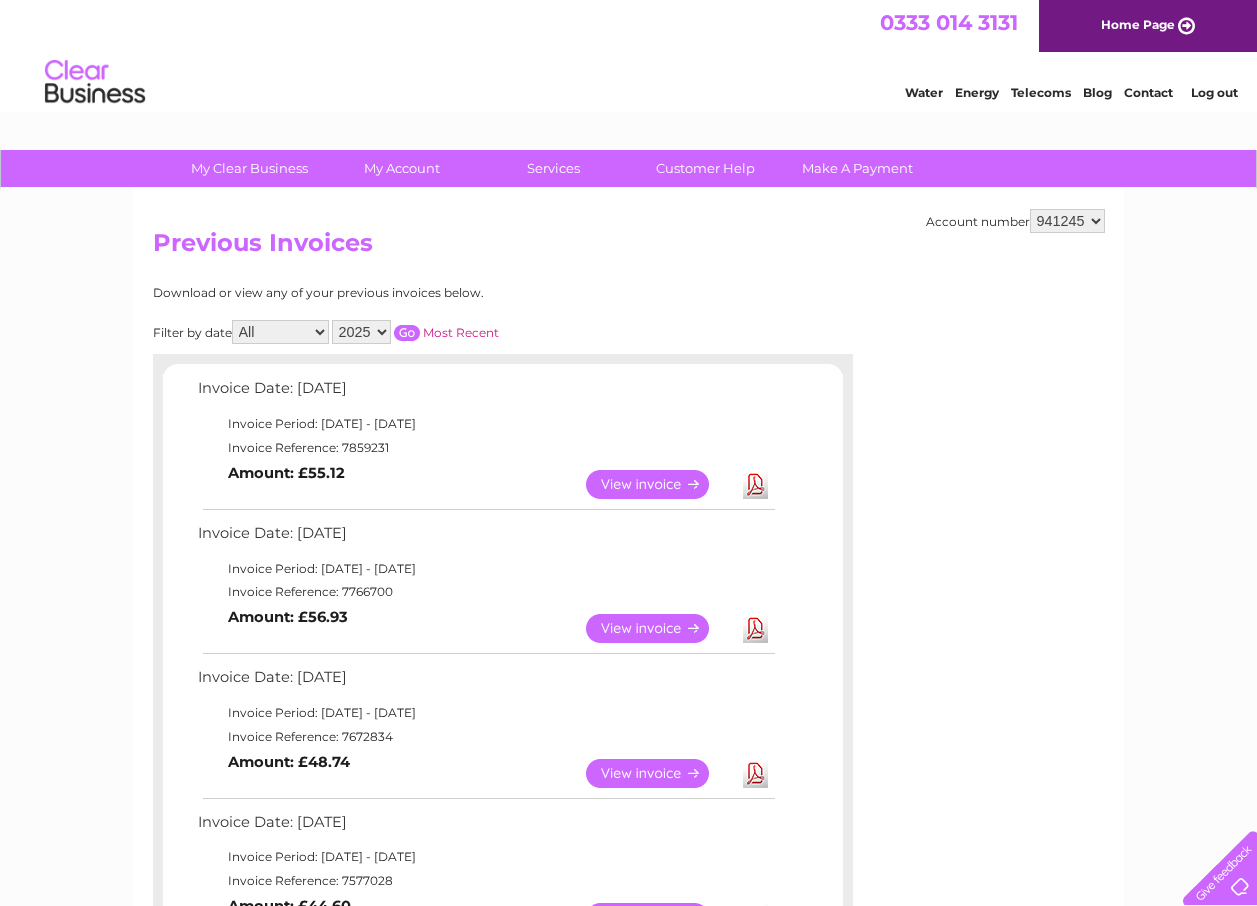 click on "View" at bounding box center [659, 628] 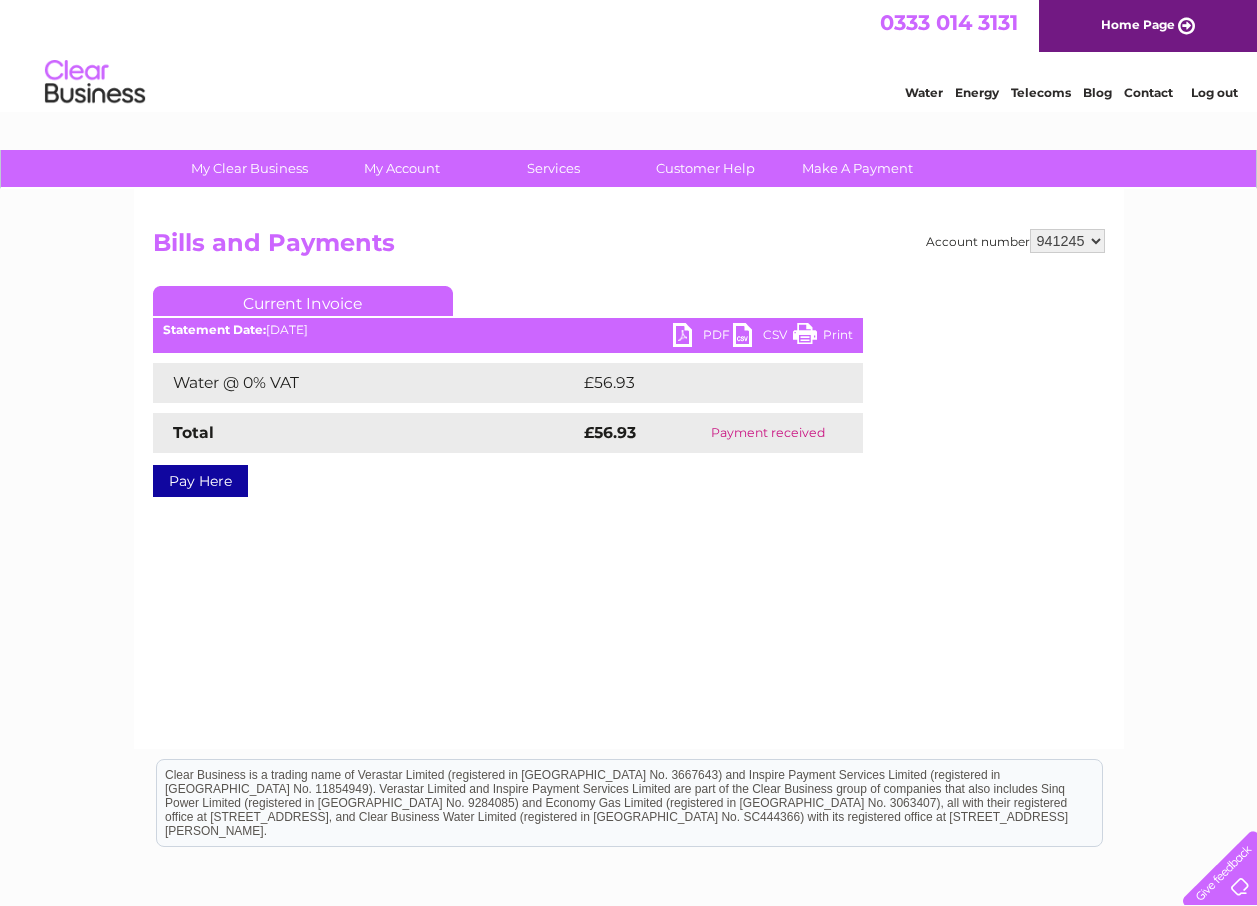 scroll, scrollTop: 0, scrollLeft: 0, axis: both 